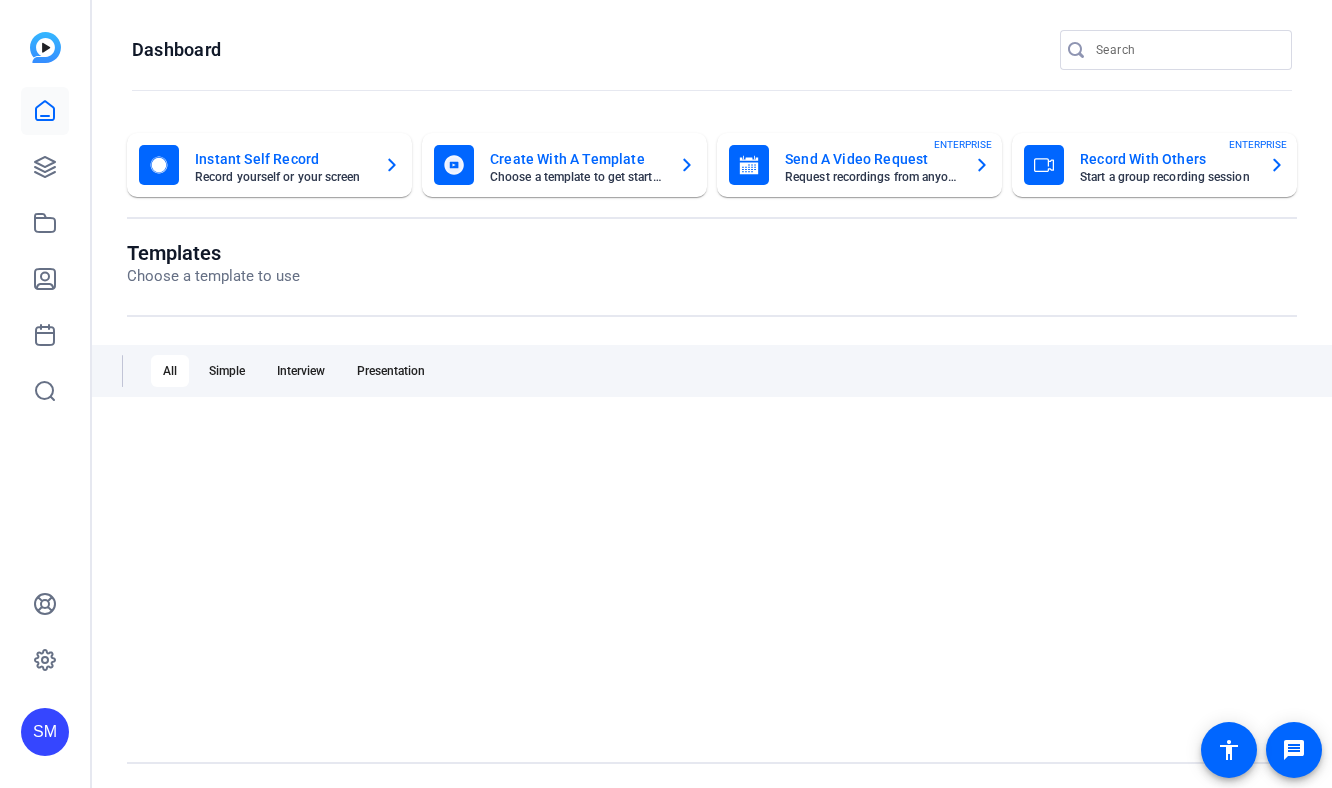 scroll, scrollTop: 0, scrollLeft: 0, axis: both 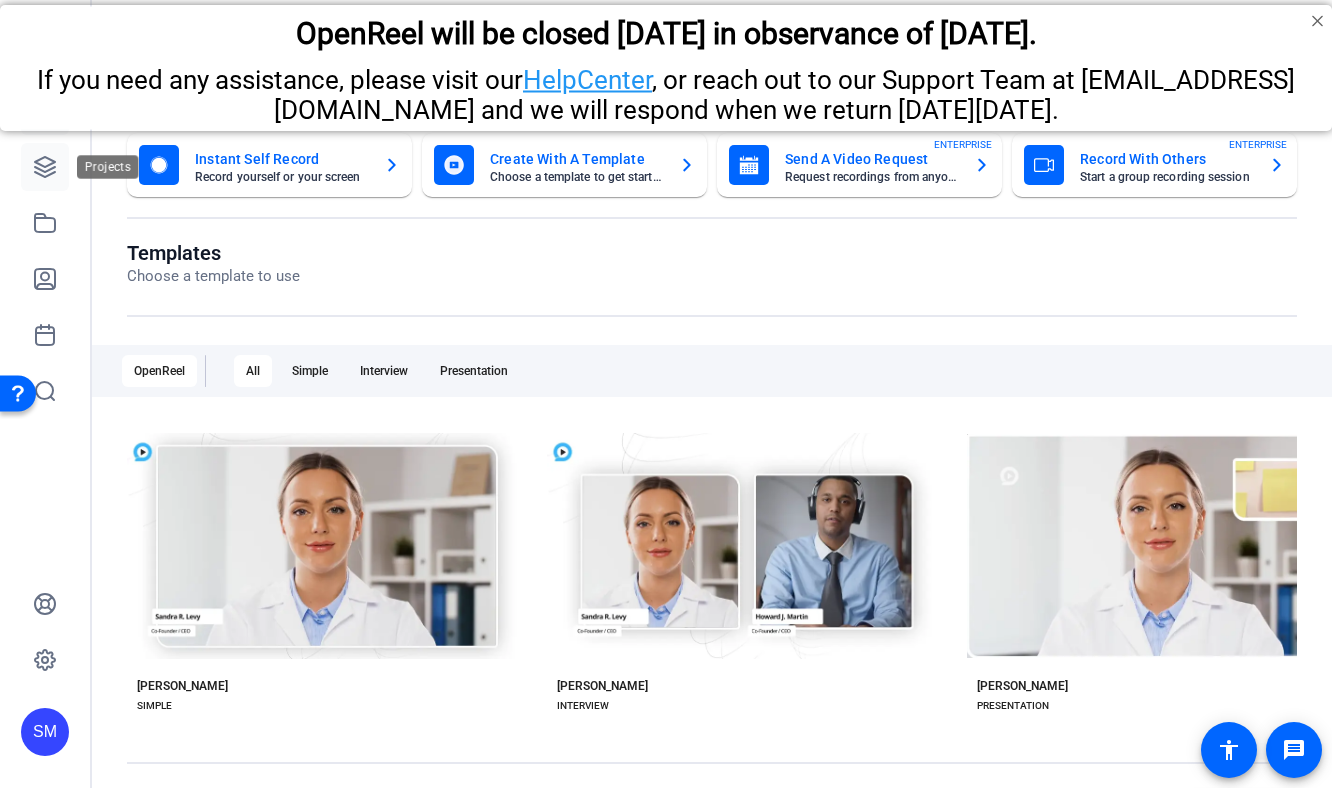 click 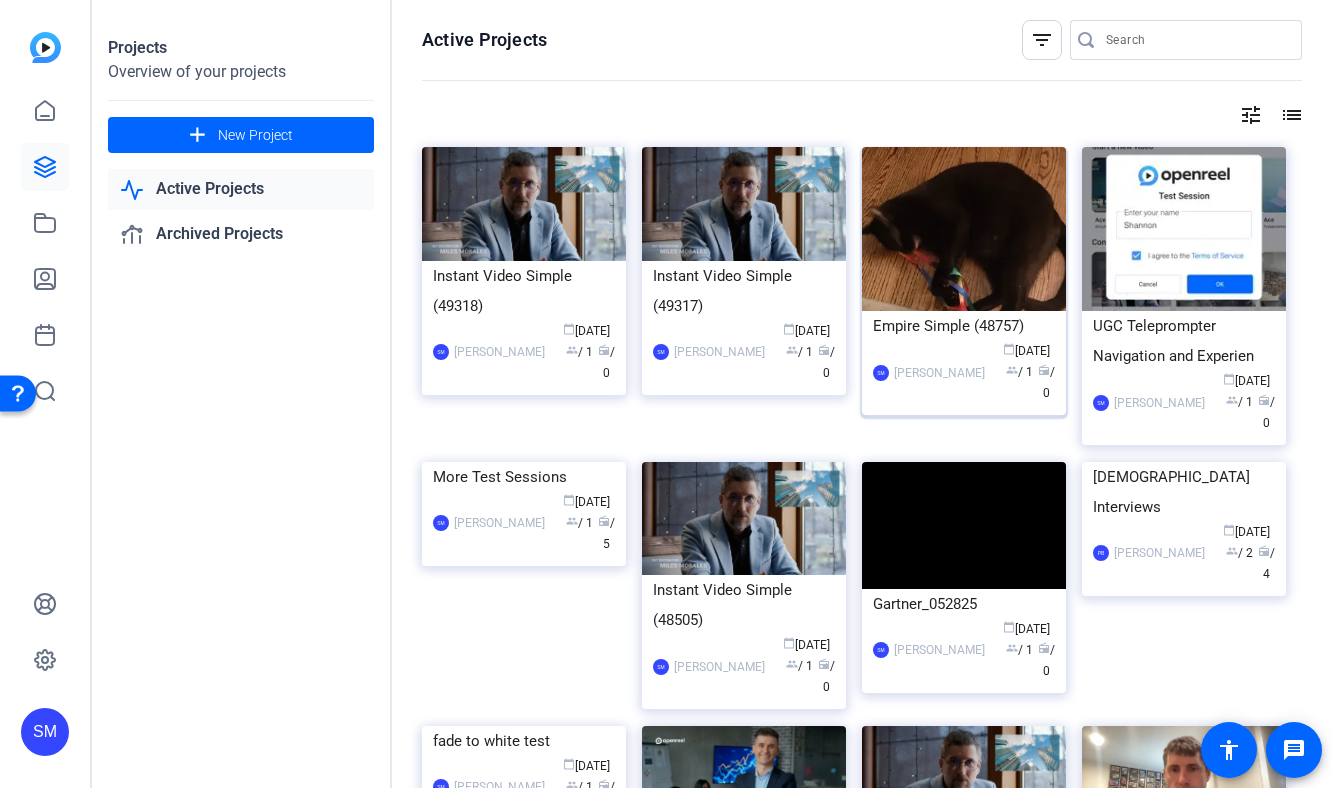 click on "Empire Simple (48757)" 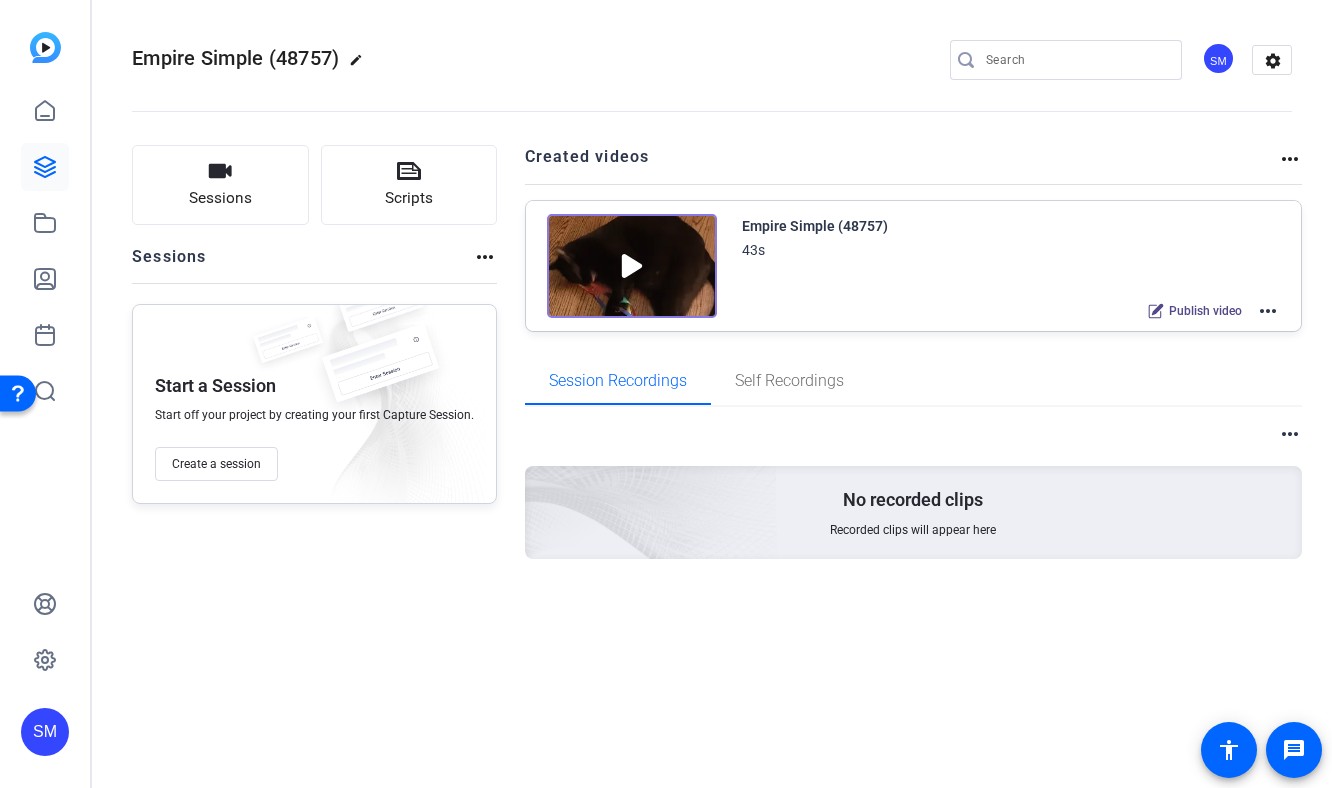 click on "more_horiz" 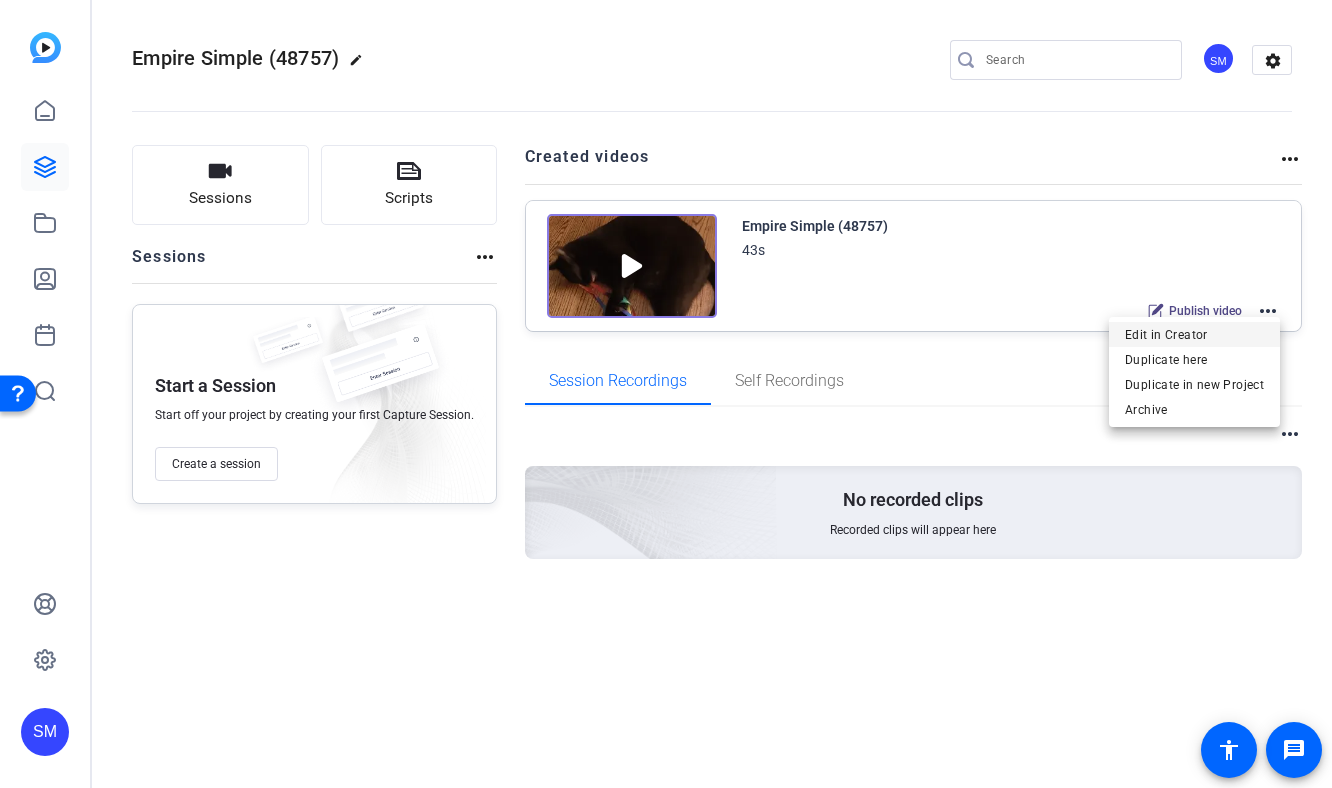 click on "Edit in Creator" at bounding box center (1194, 335) 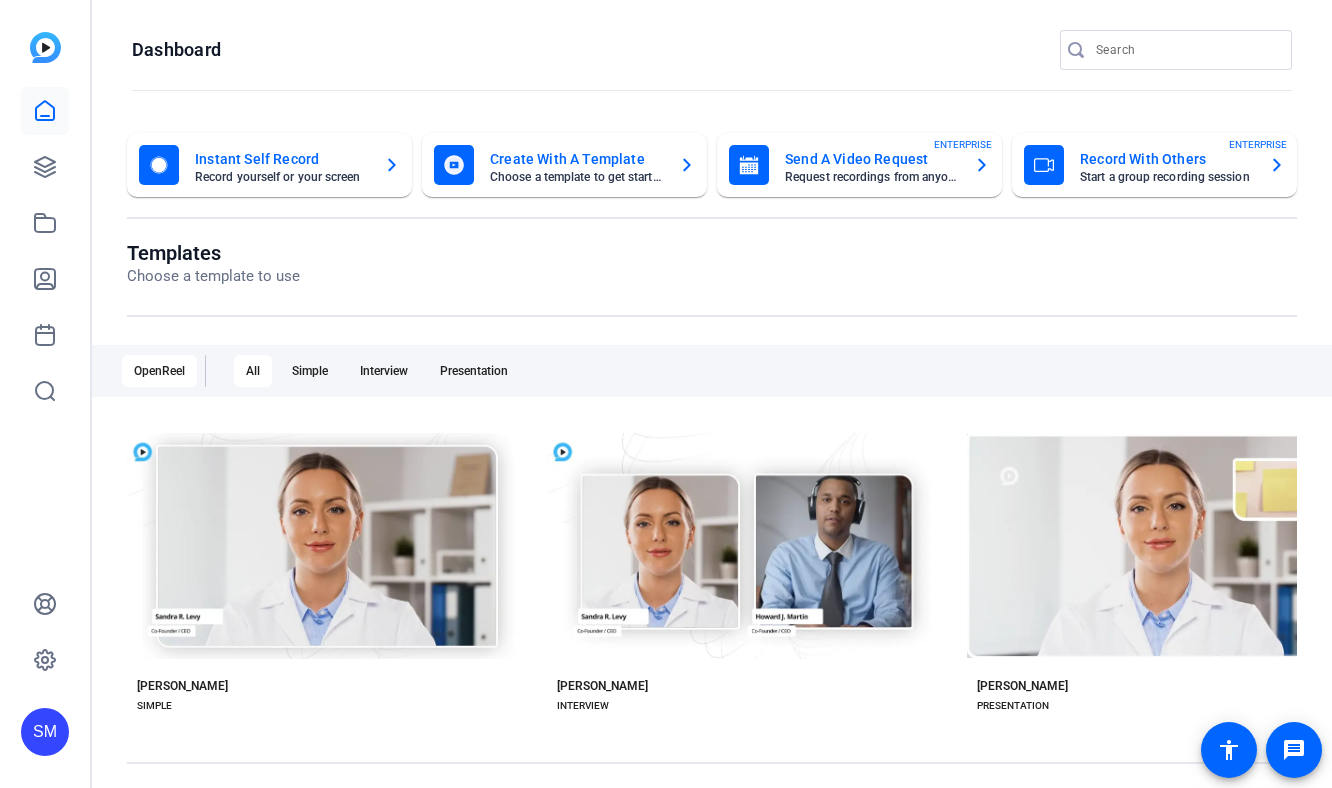 scroll, scrollTop: 0, scrollLeft: 0, axis: both 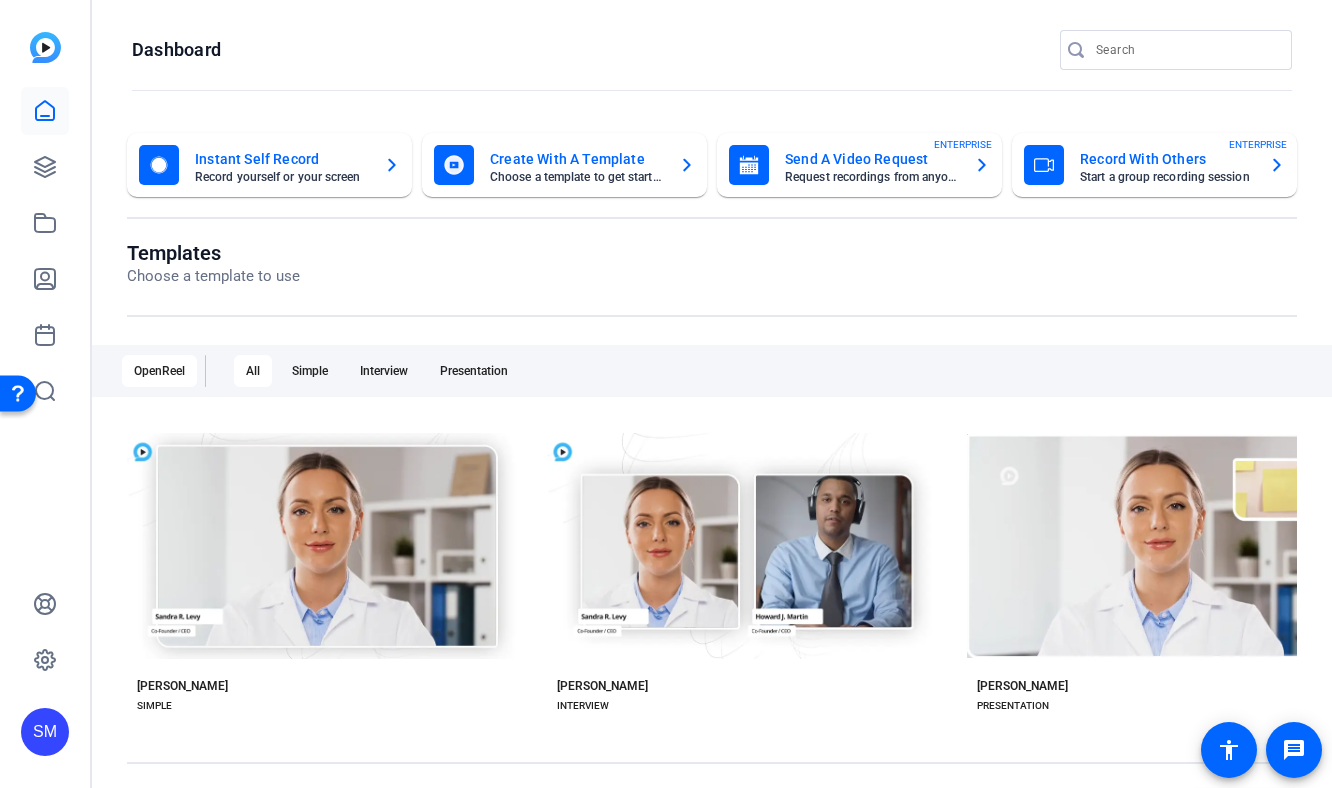 click on "SM" 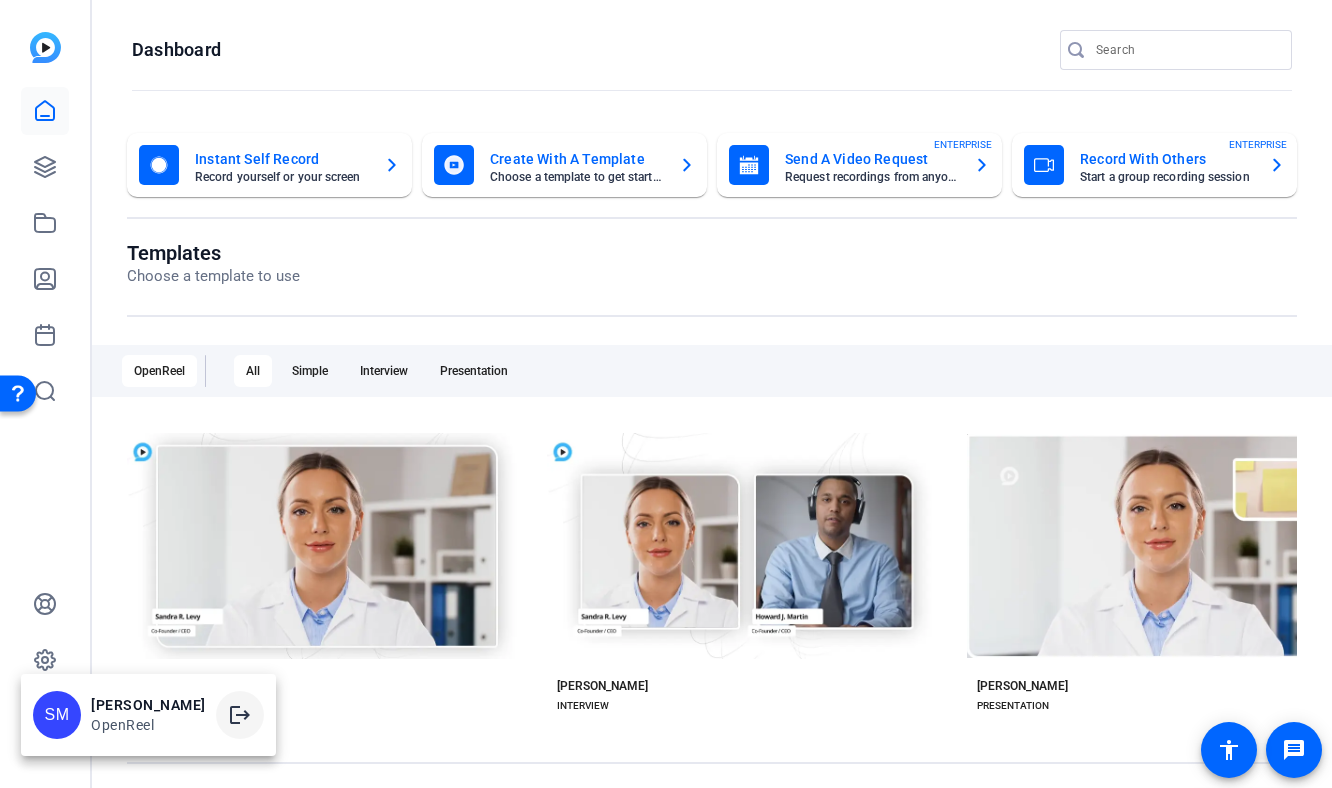 click on "logout" at bounding box center (240, 715) 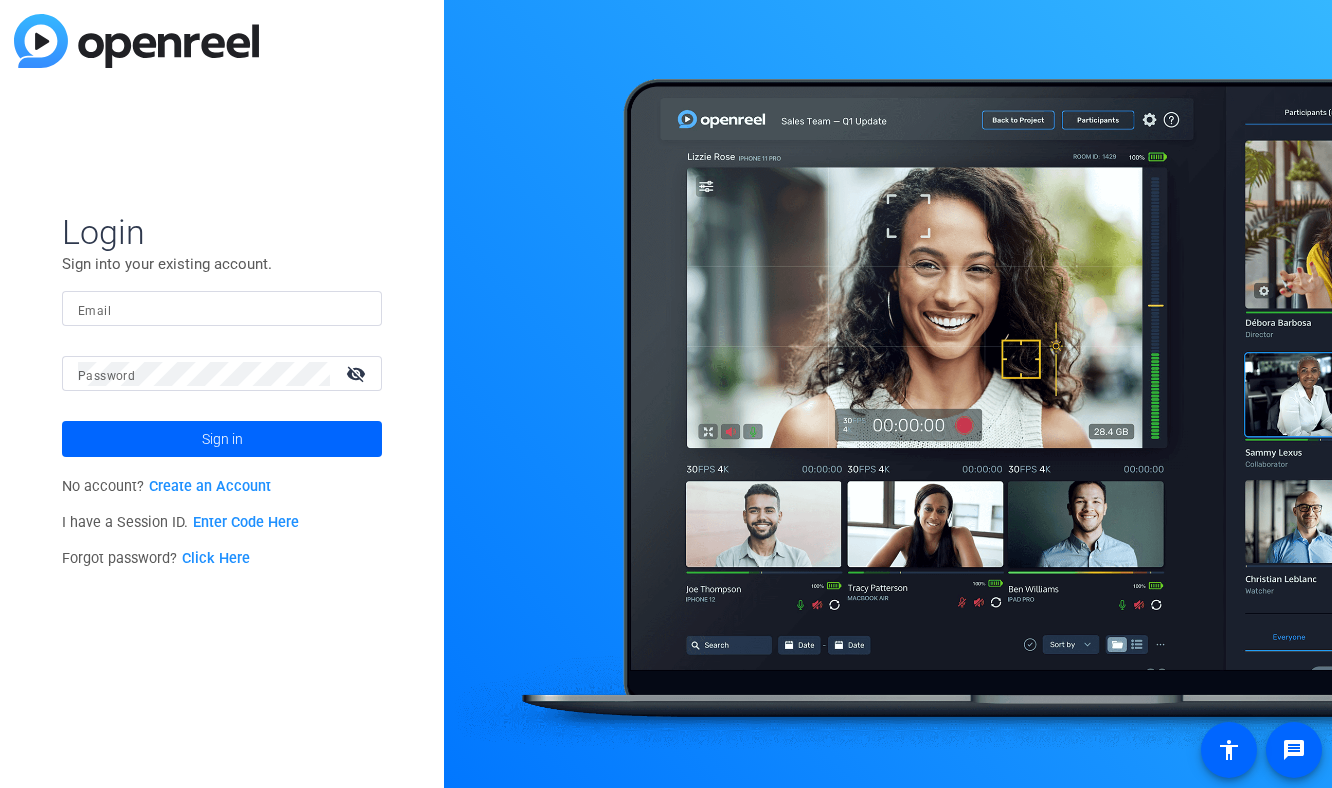 scroll, scrollTop: 0, scrollLeft: 0, axis: both 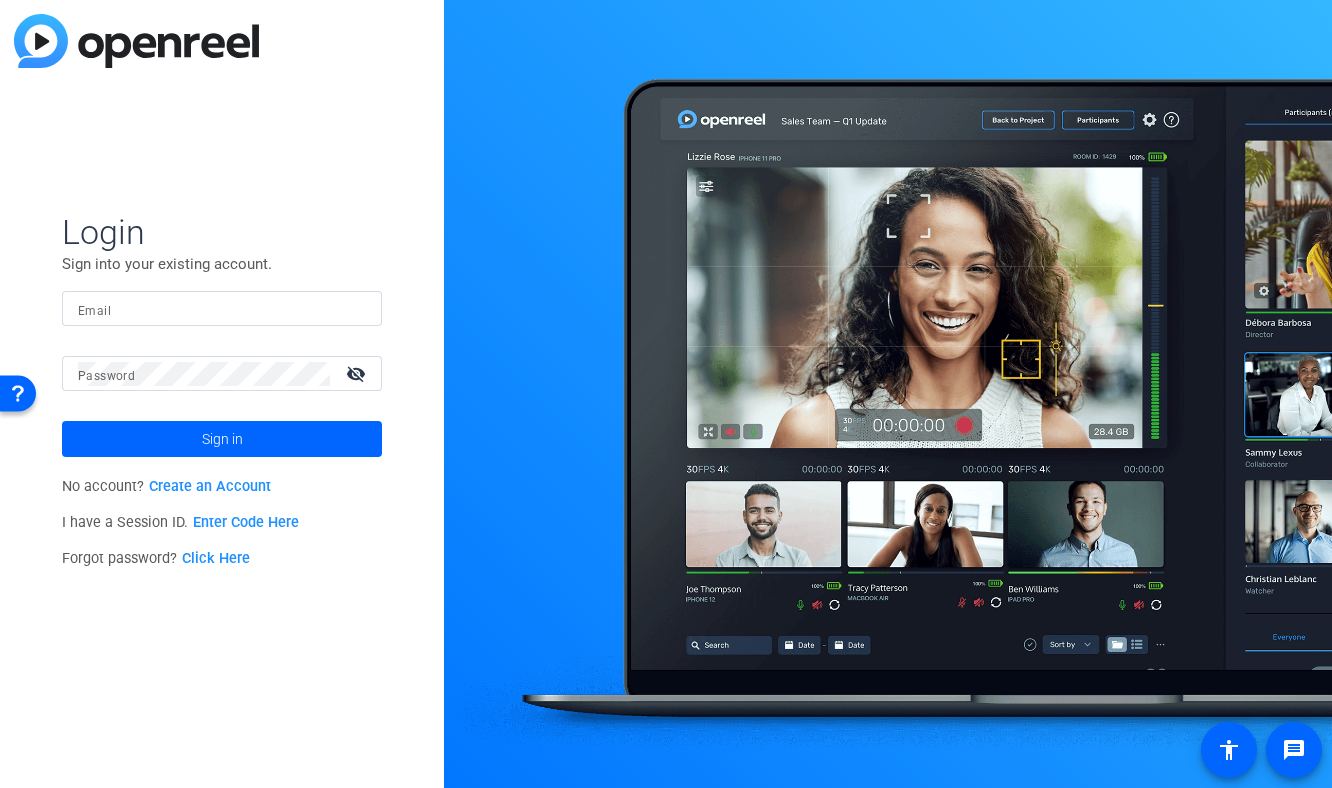 click 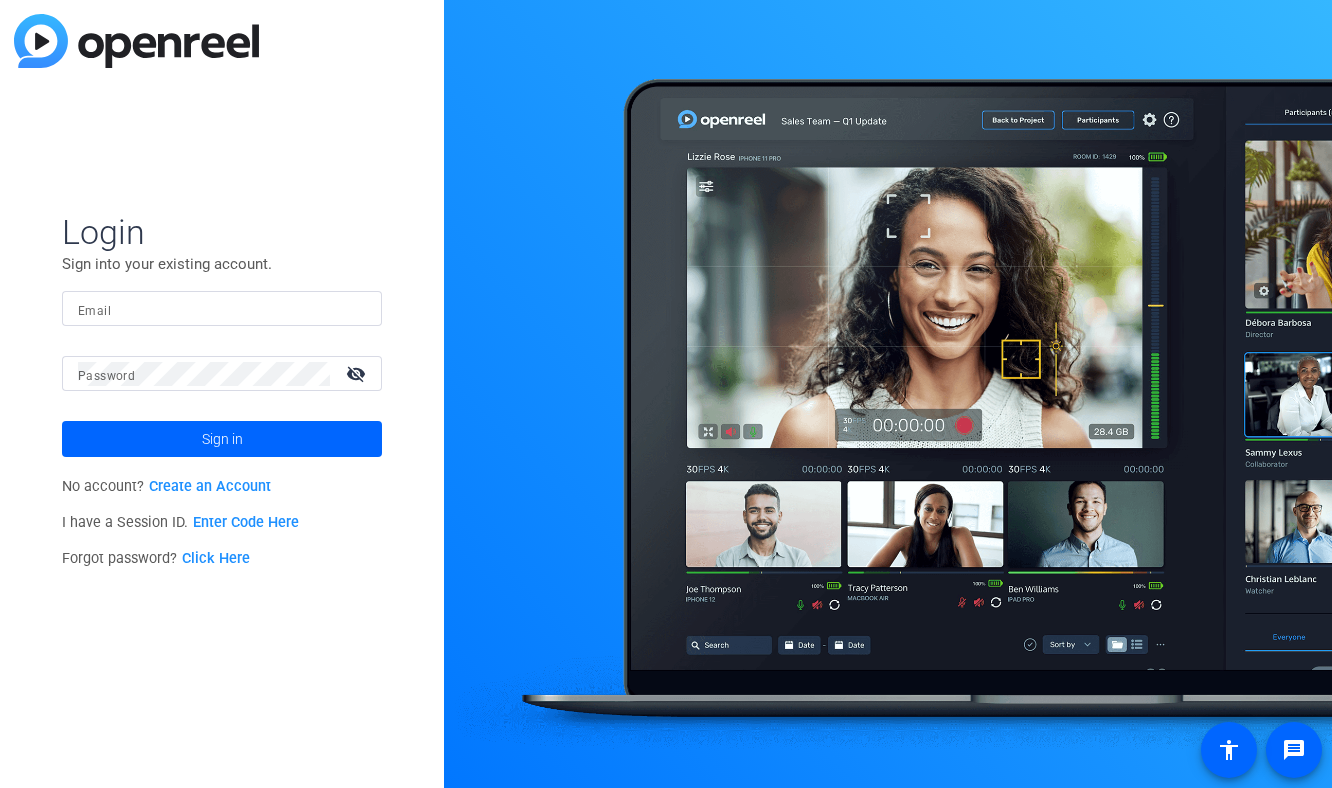 scroll, scrollTop: 0, scrollLeft: 0, axis: both 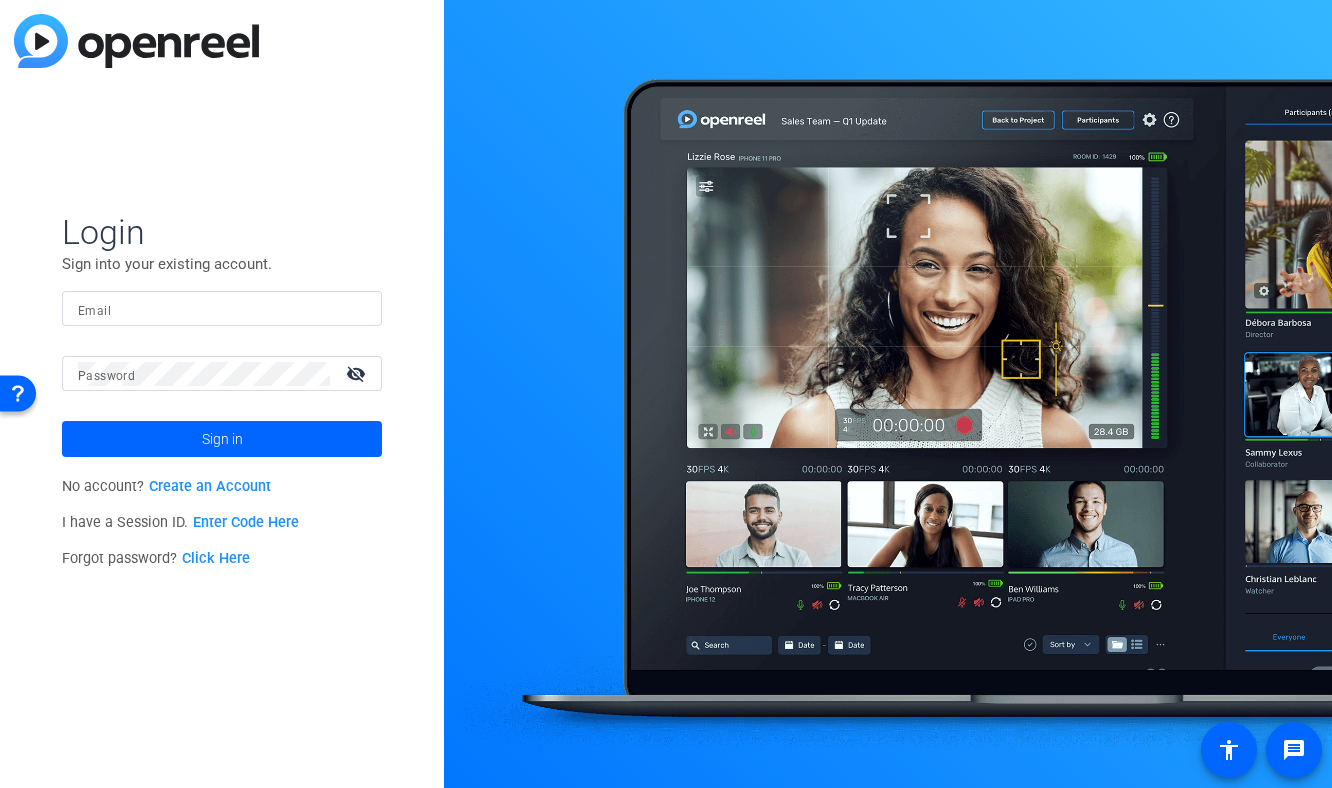 click 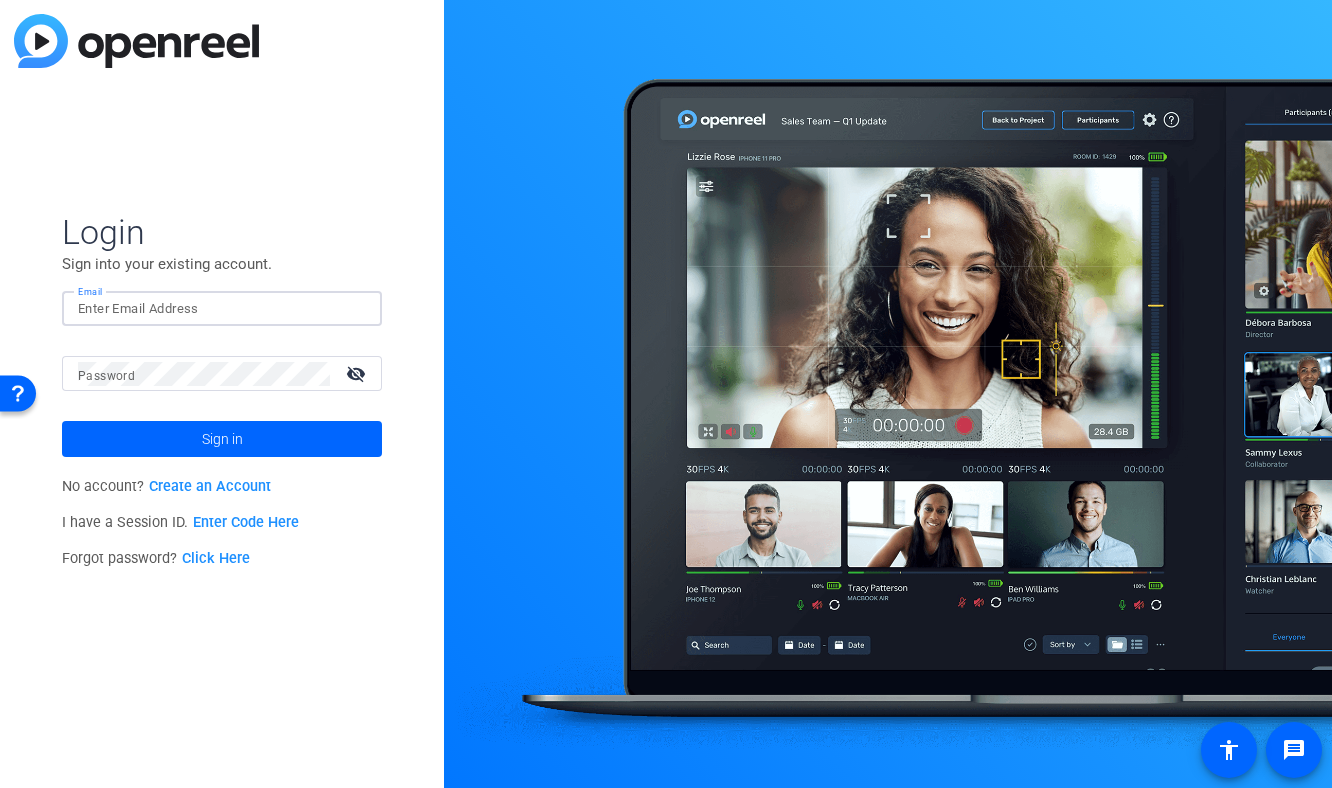 click 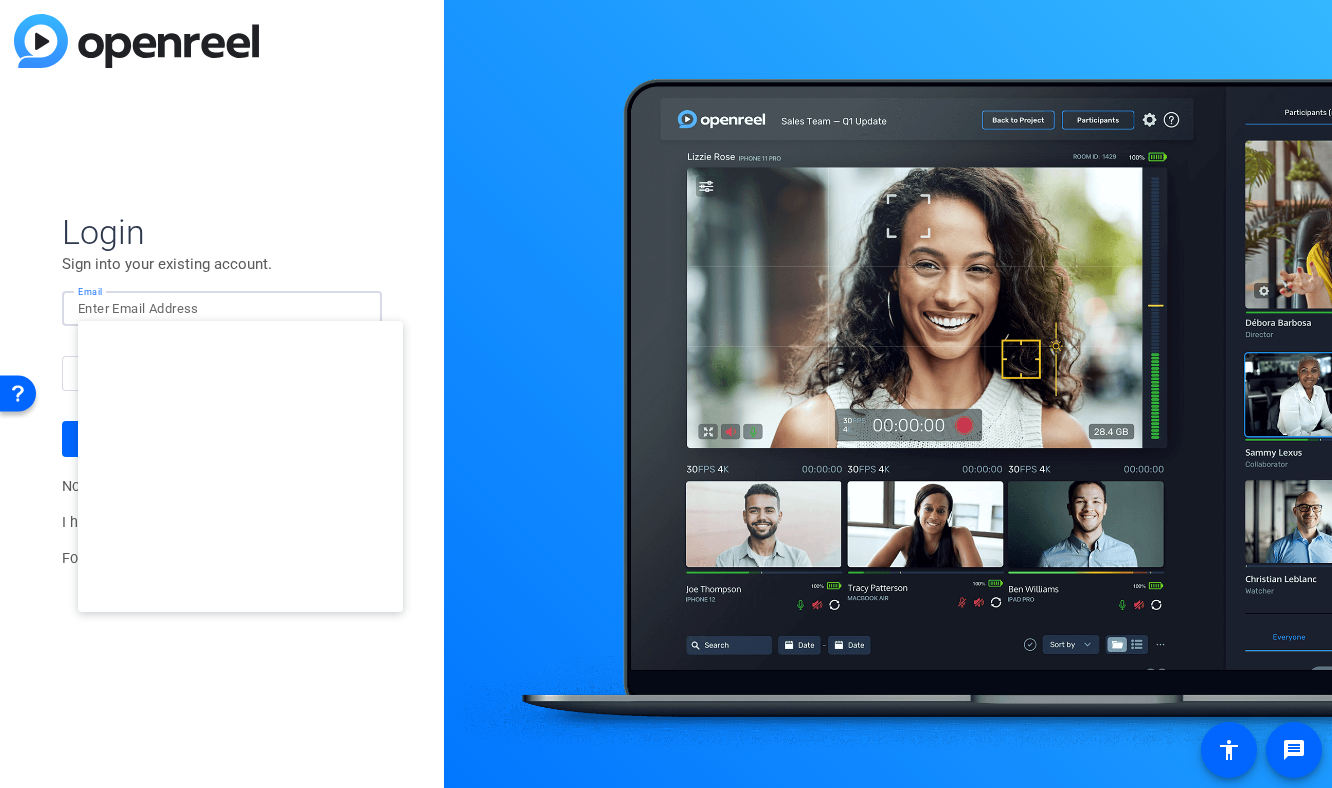 type on "studiosupport+3@openreel.com" 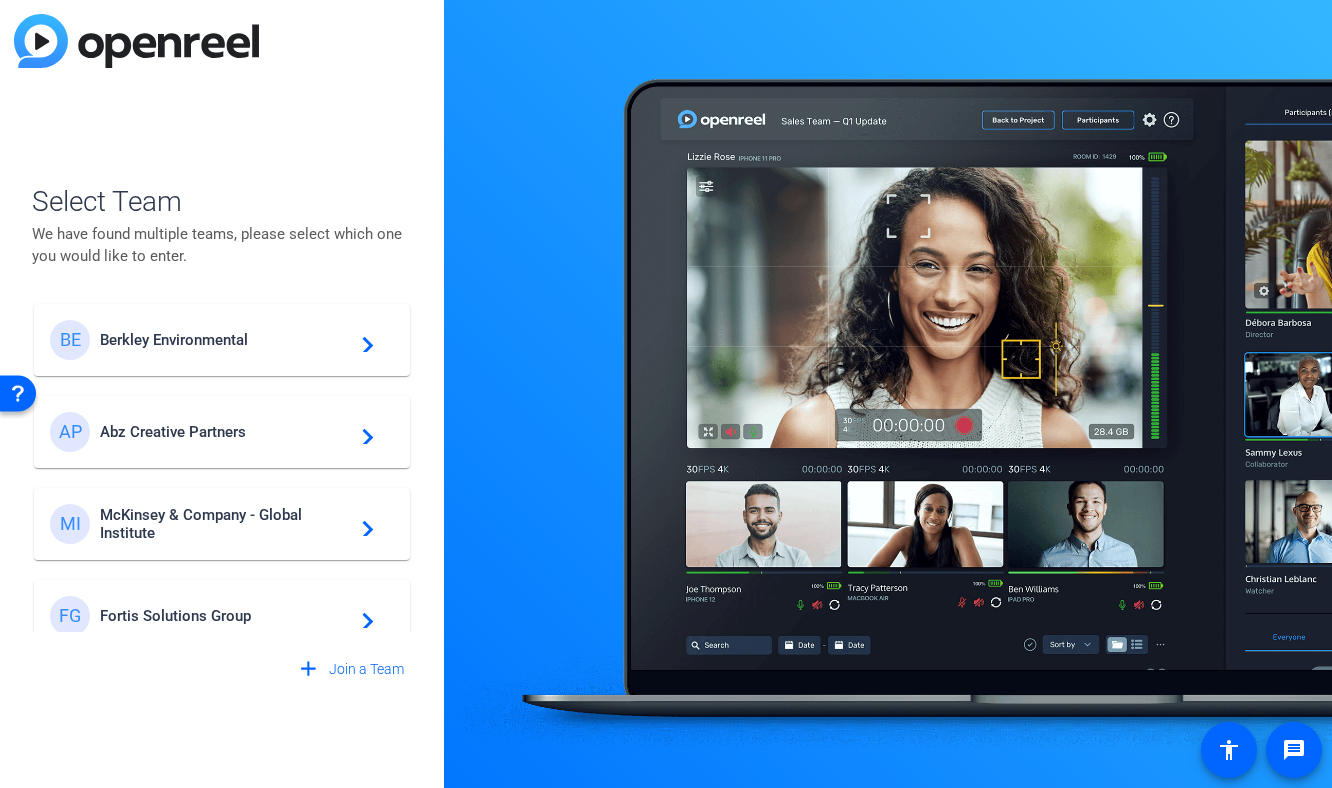 scroll, scrollTop: 22, scrollLeft: 0, axis: vertical 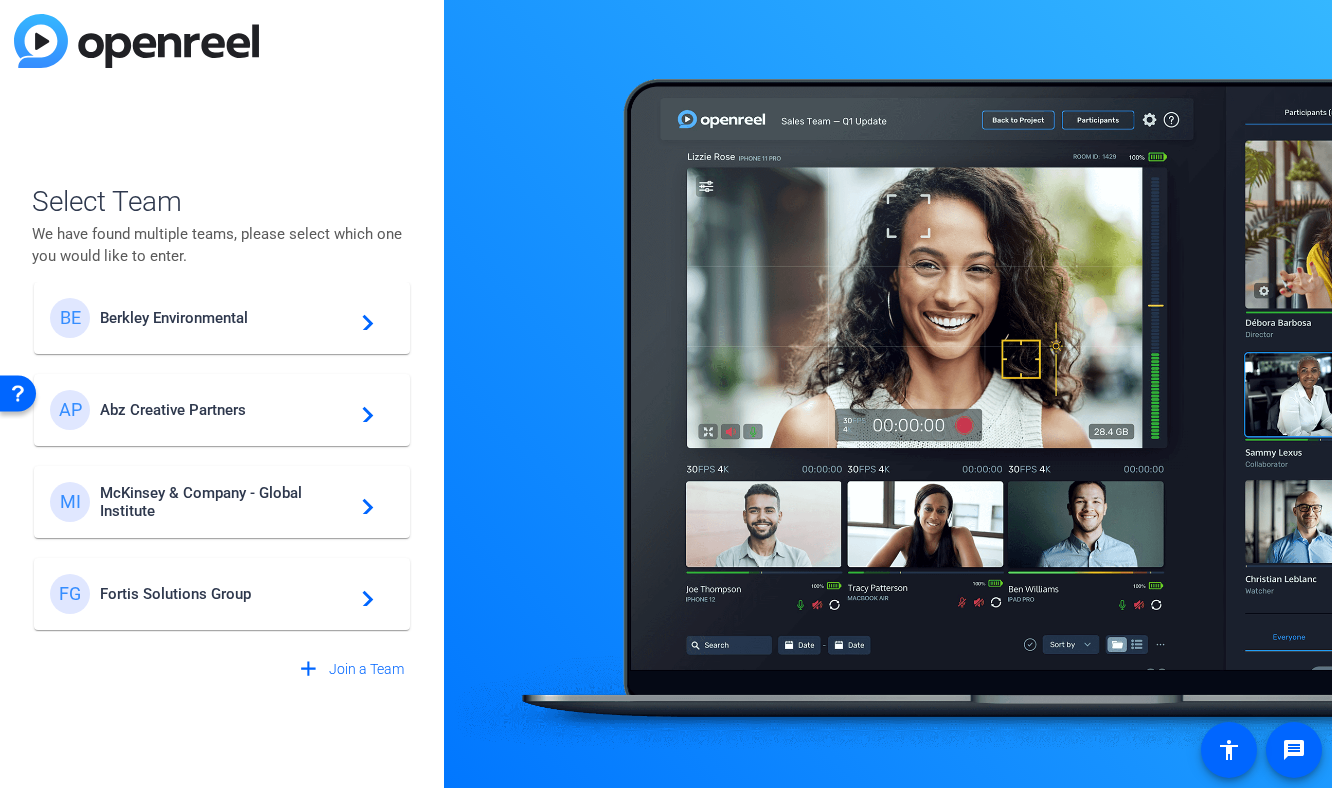 click on "McKinsey & Company - Global Institute" 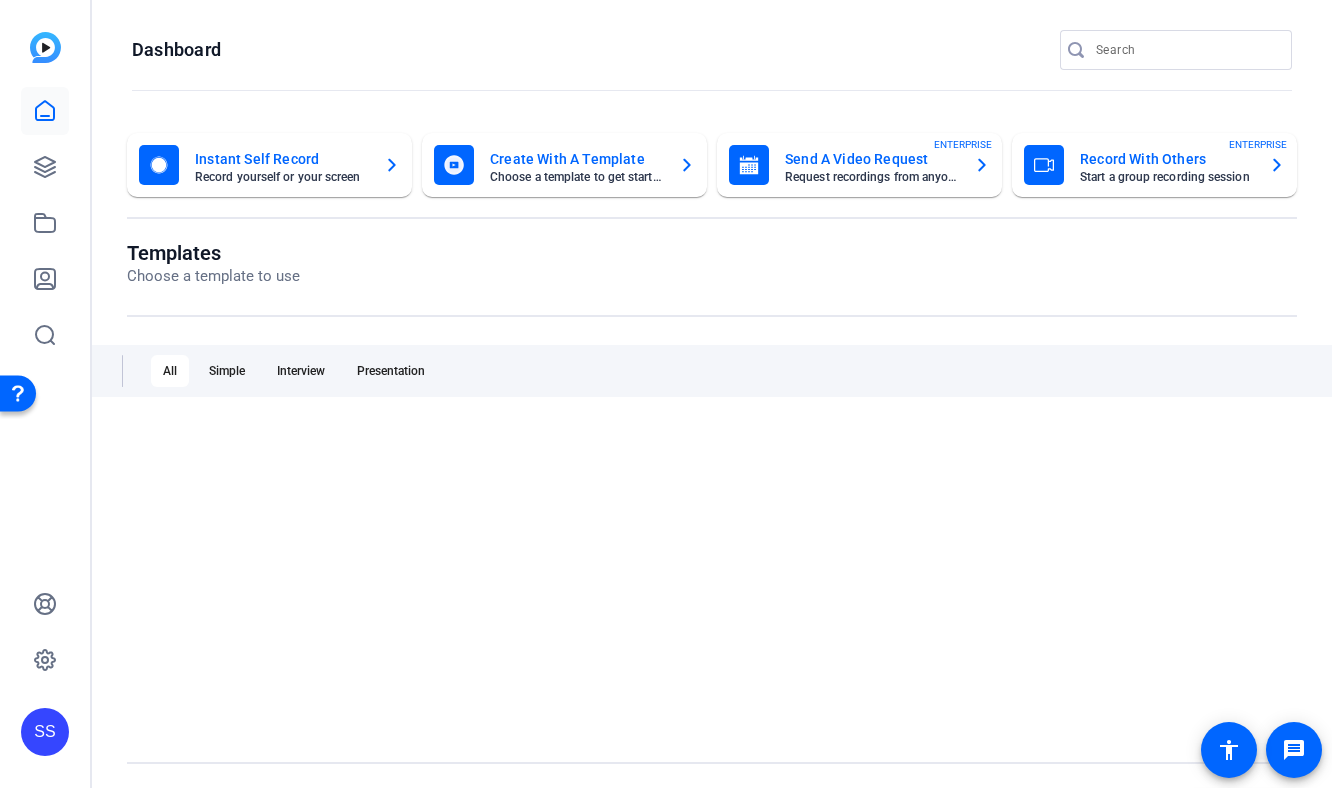 scroll, scrollTop: 0, scrollLeft: 0, axis: both 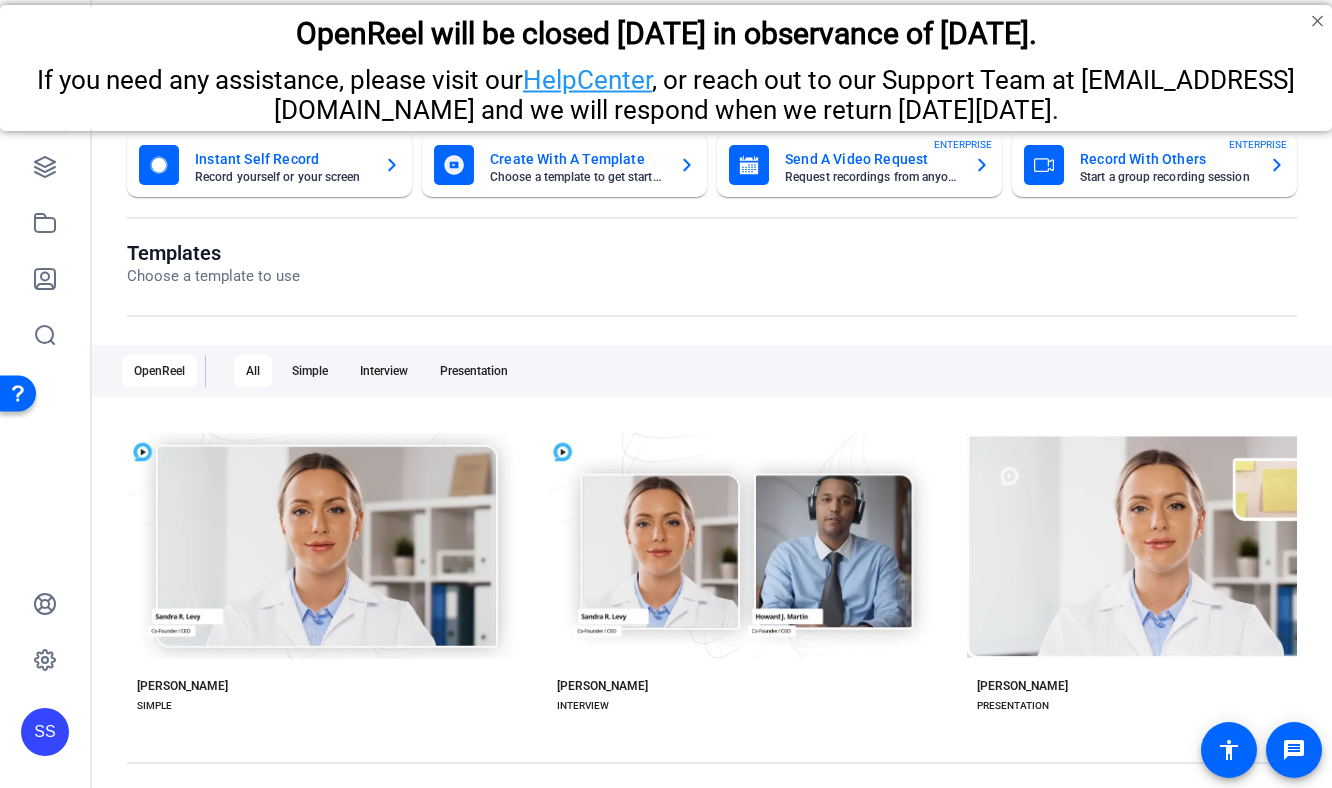 click on "OpenReel will be closed [DATE] in observance of [DATE]." at bounding box center [666, 33] 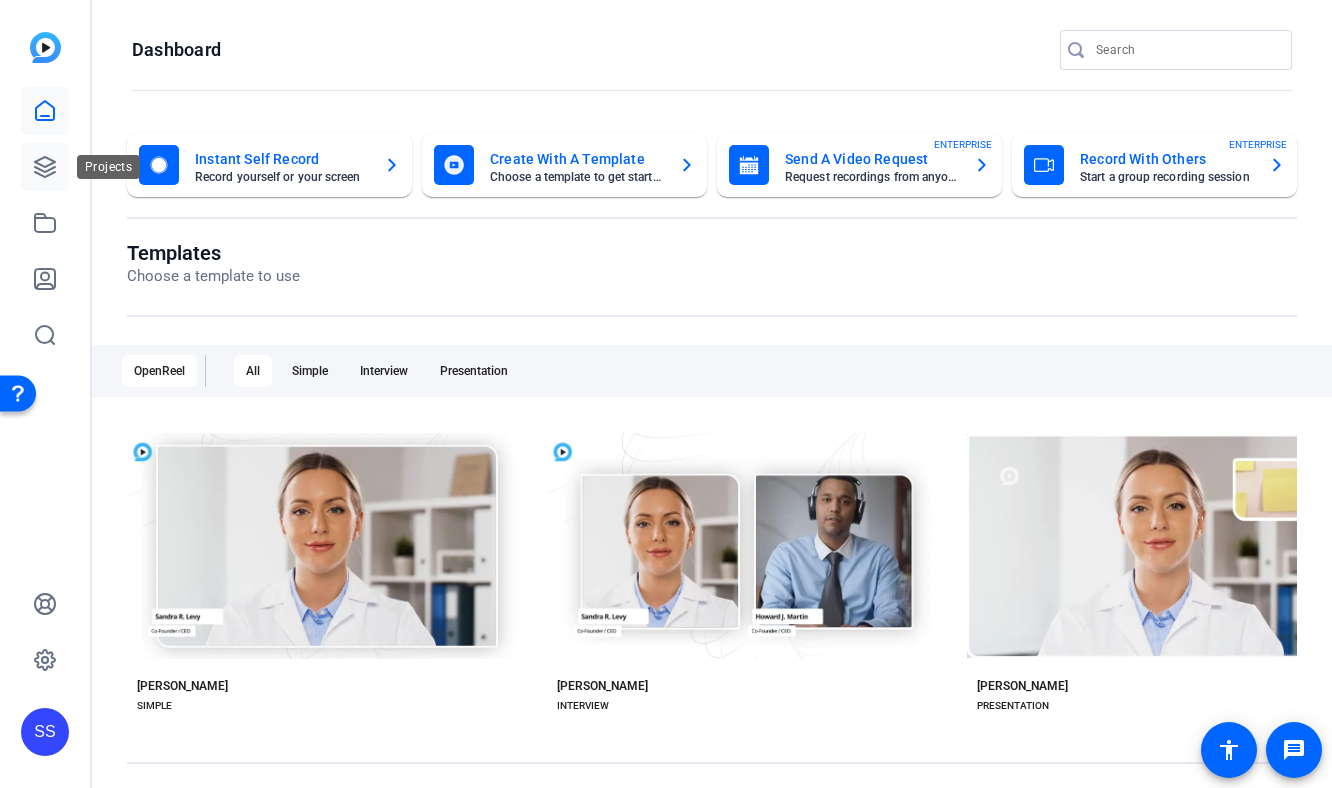 click 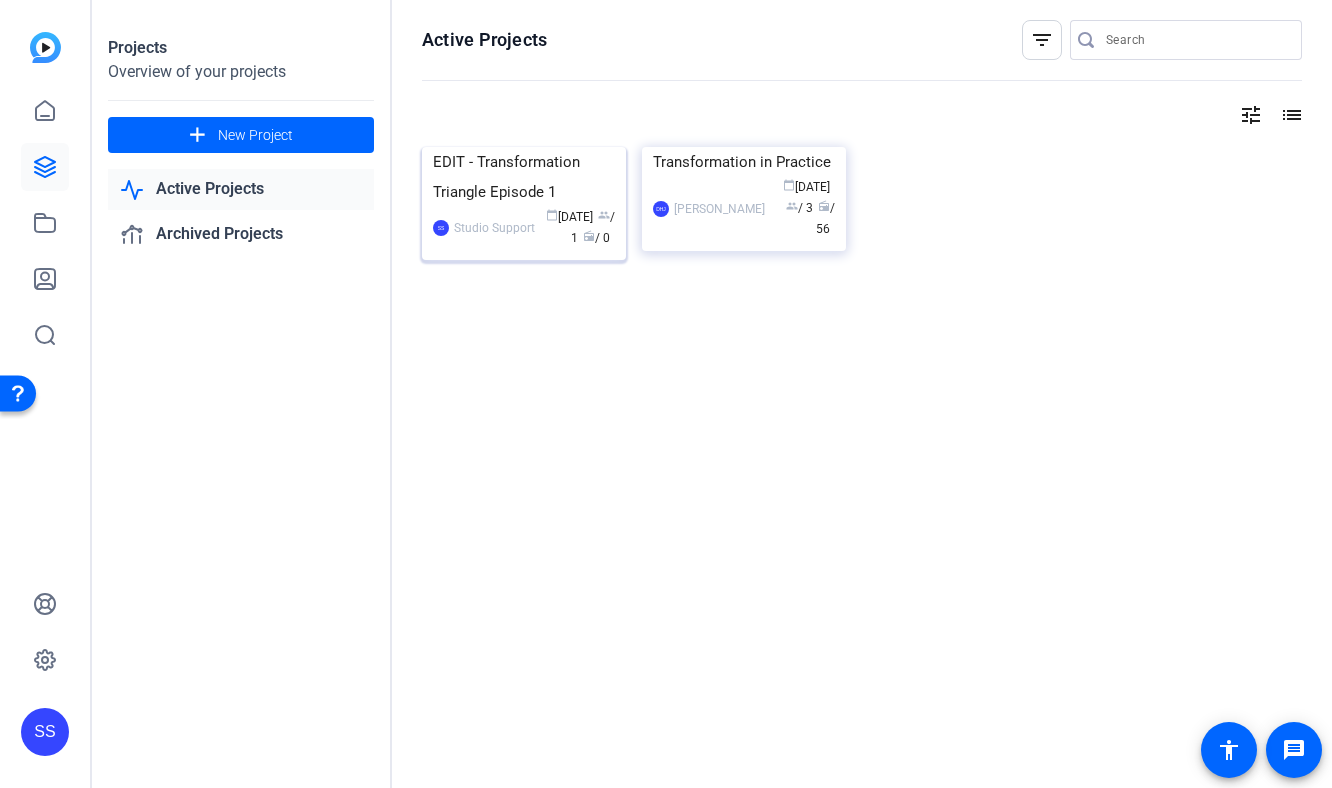 click on "EDIT - Transformation Triangle Episode 1" 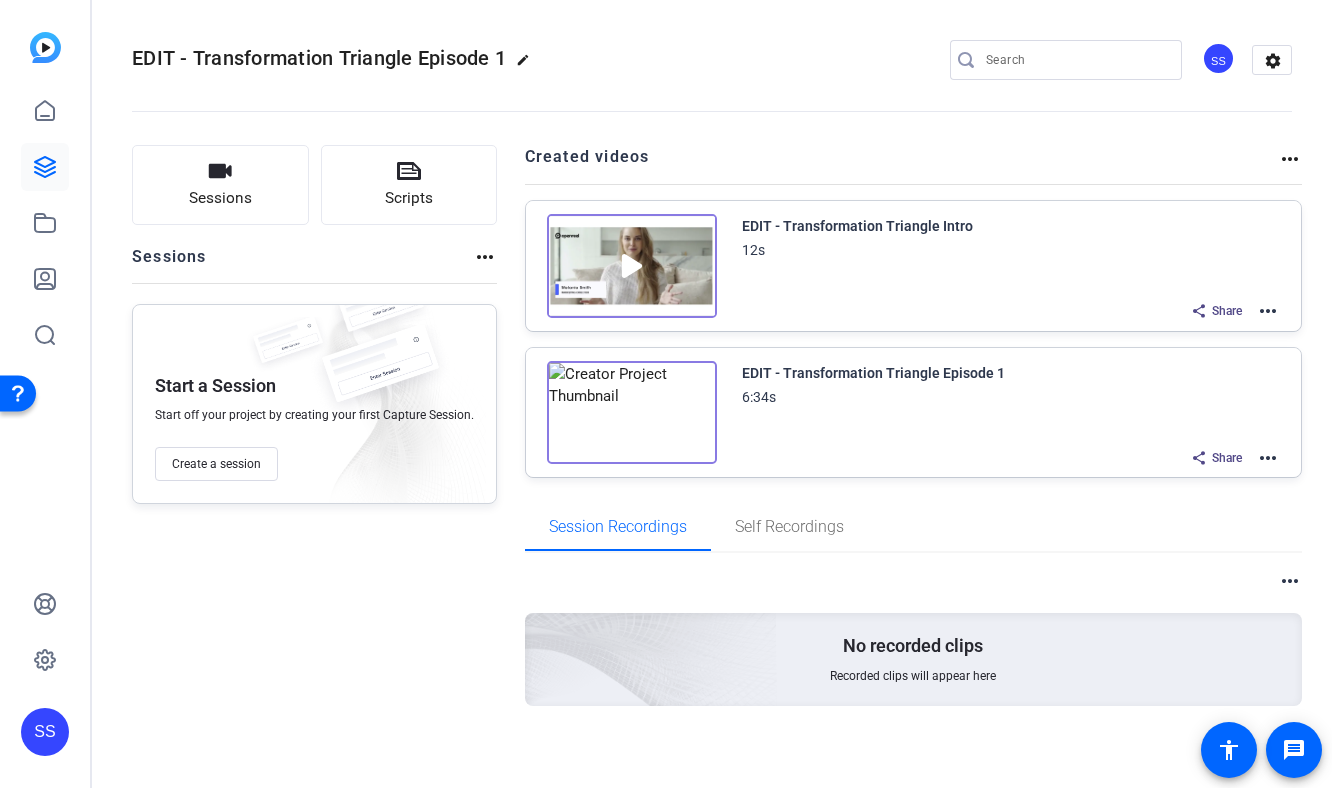 click on "more_horiz" 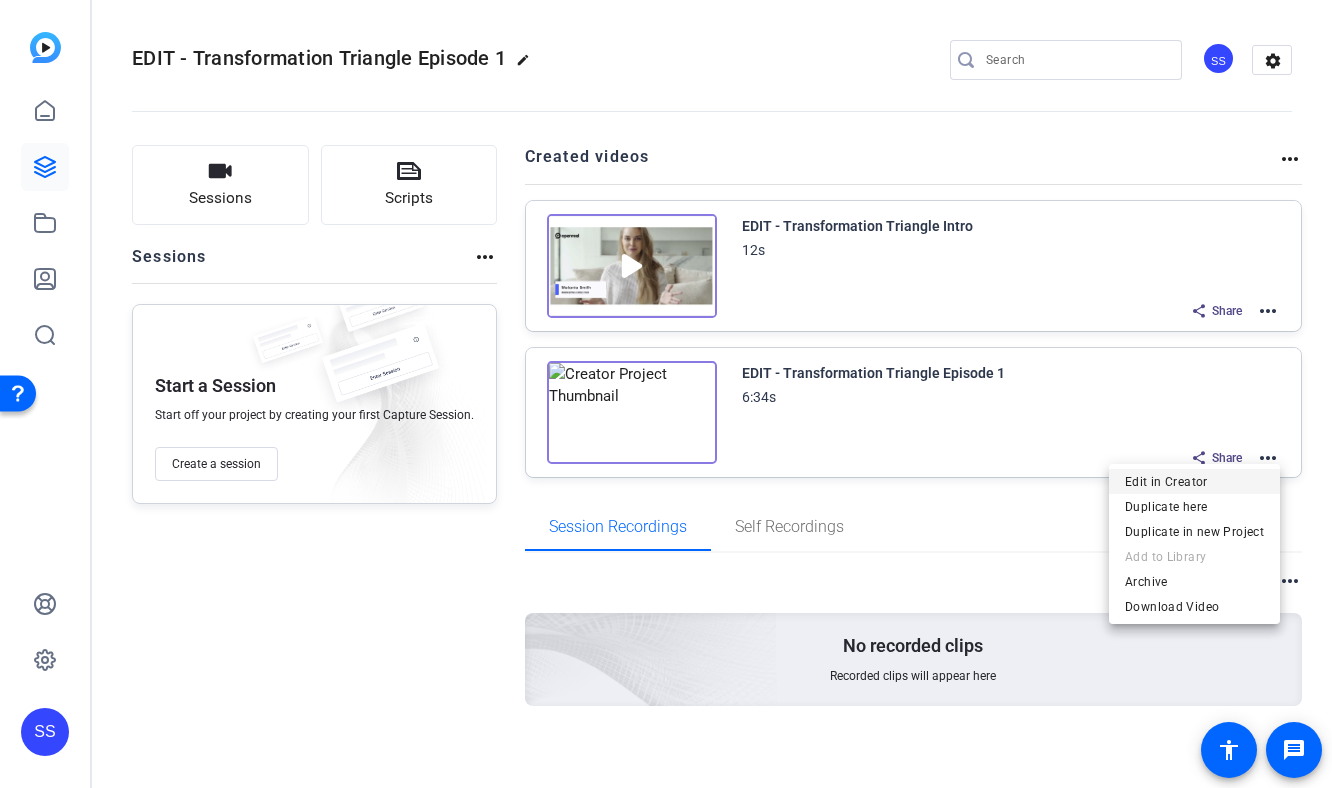 click on "Edit in Creator" at bounding box center (1194, 481) 